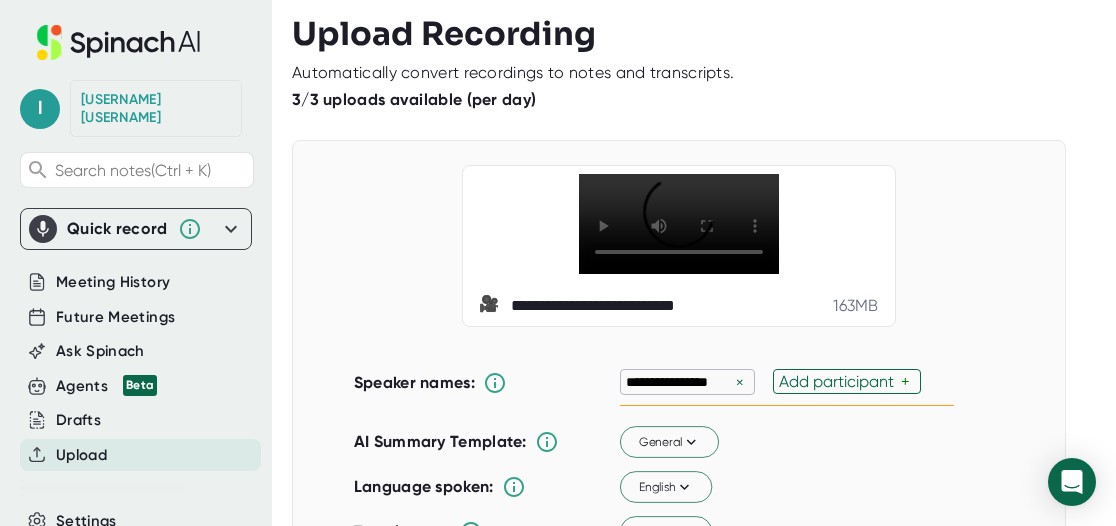 scroll, scrollTop: 0, scrollLeft: 0, axis: both 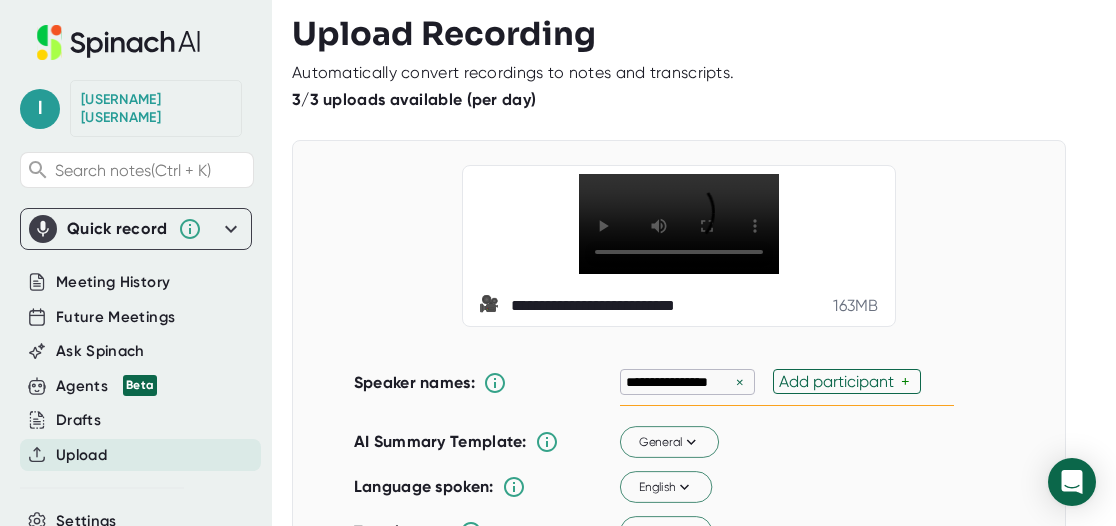 click on "×" at bounding box center (740, 382) 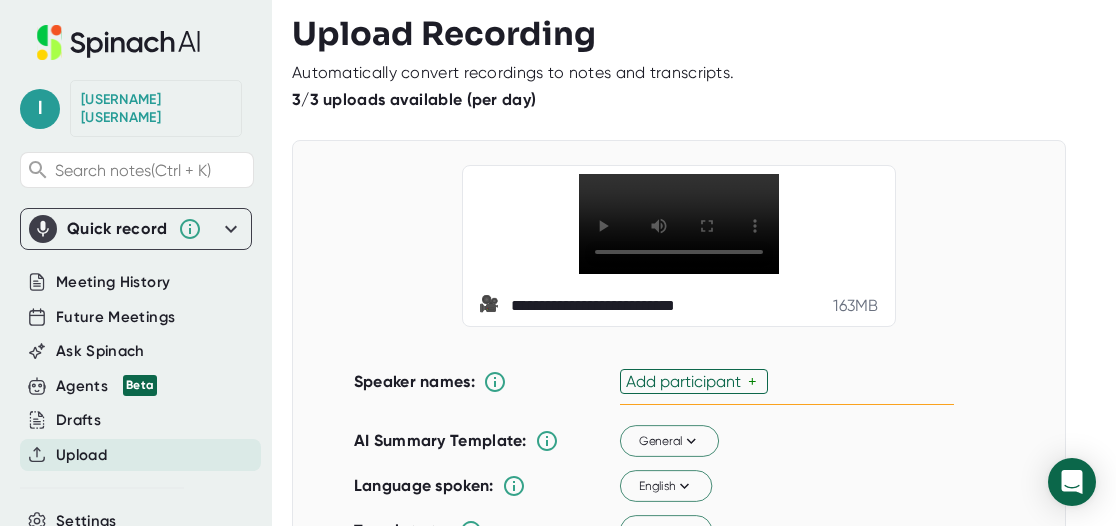 click on "Add participant" at bounding box center [687, 381] 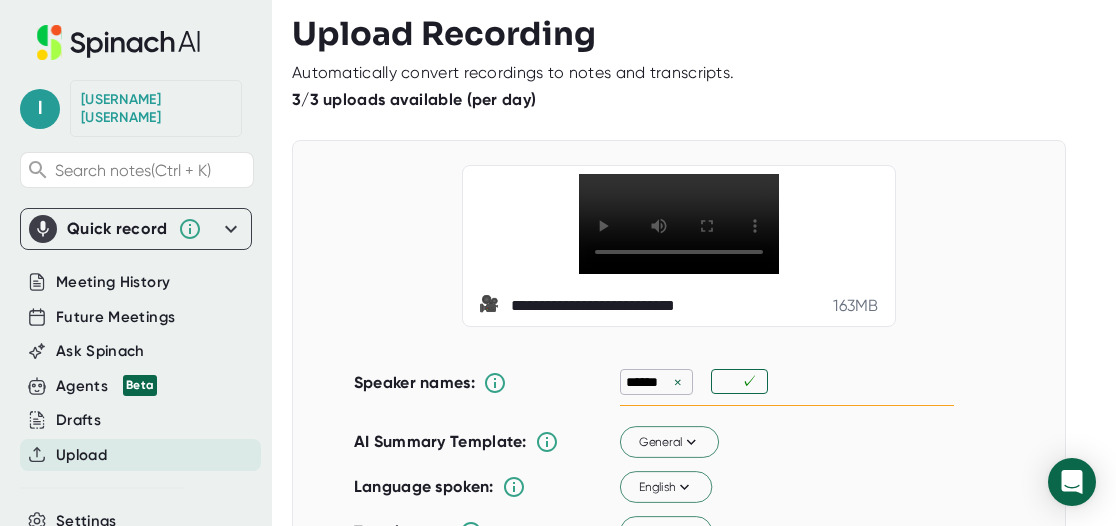click on "×" at bounding box center [678, 382] 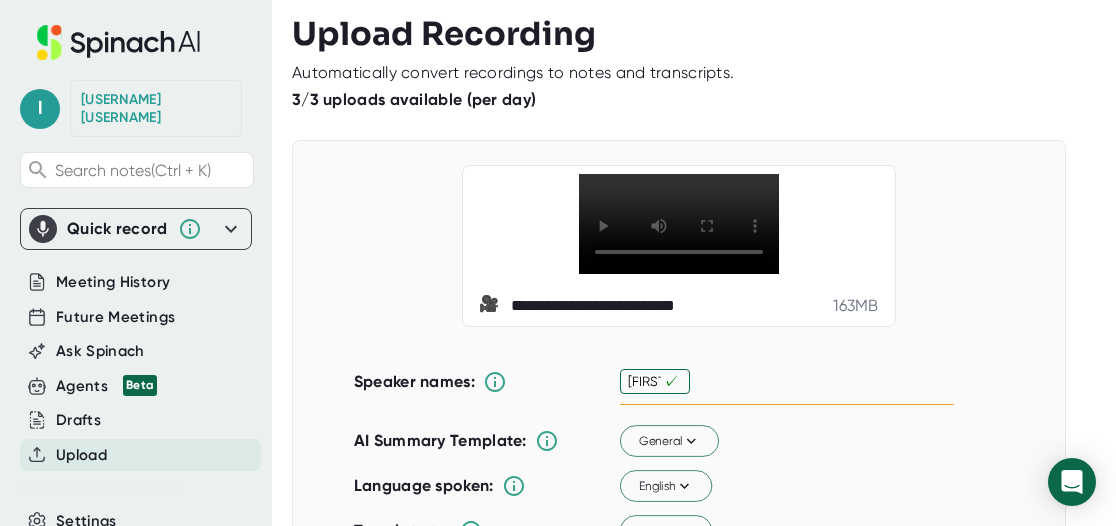 type on "[FIRST]" 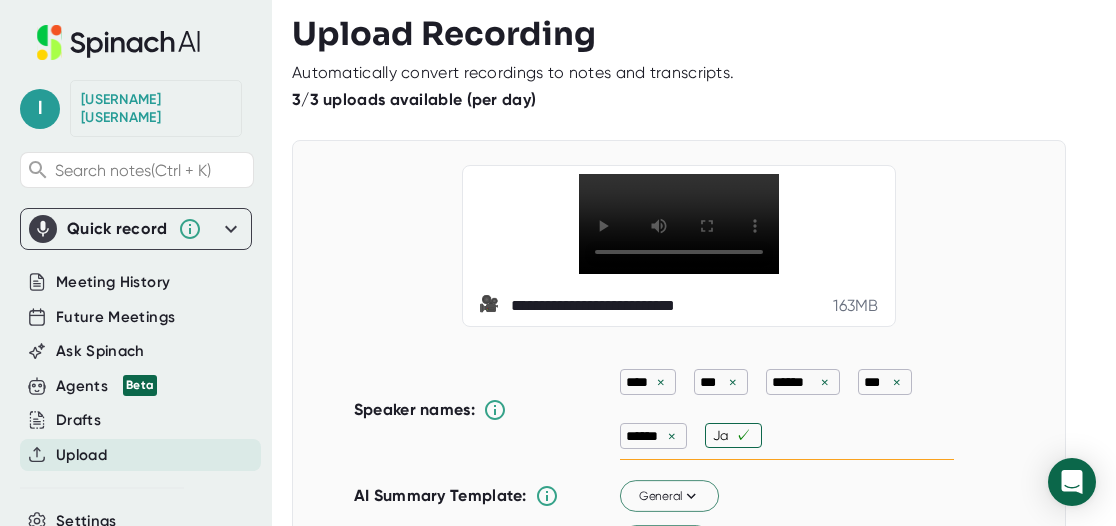 type on "[FIRST]" 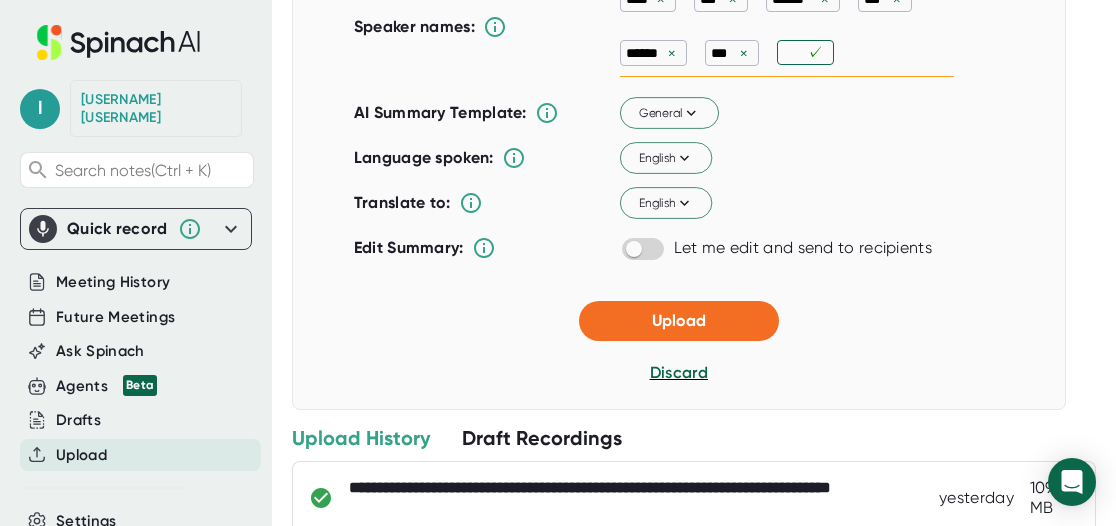 scroll, scrollTop: 386, scrollLeft: 0, axis: vertical 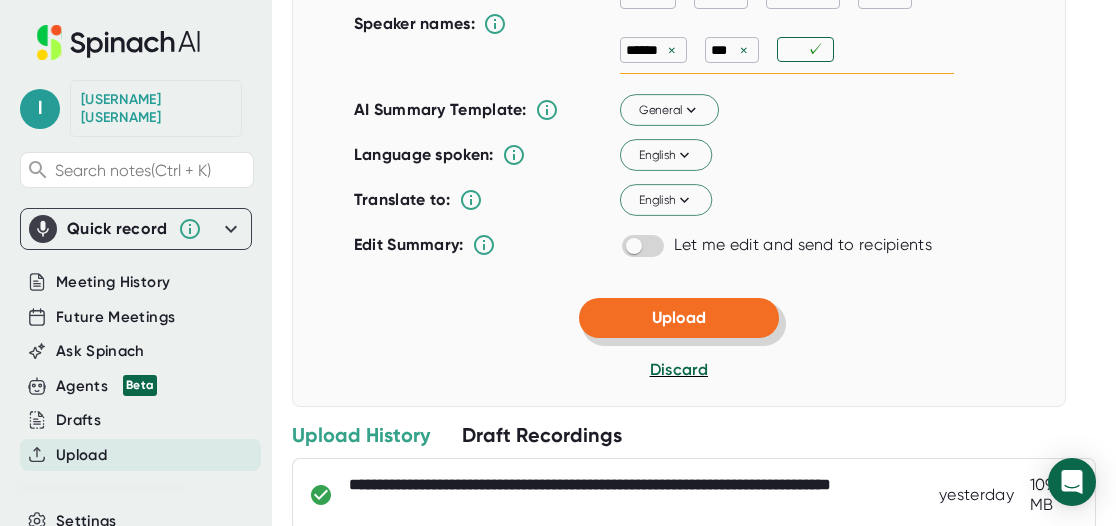 click on "Upload" at bounding box center (679, 318) 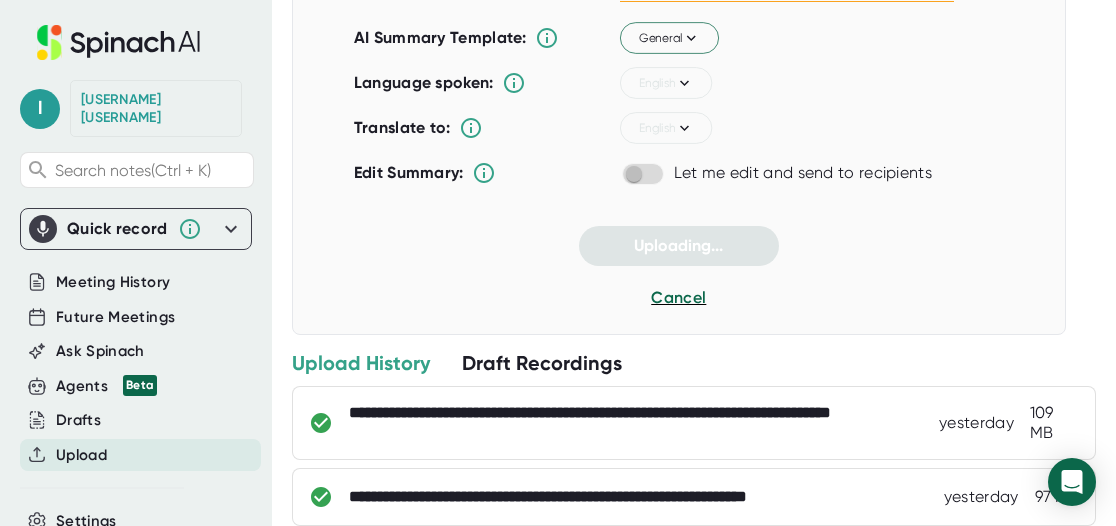 scroll, scrollTop: 314, scrollLeft: 0, axis: vertical 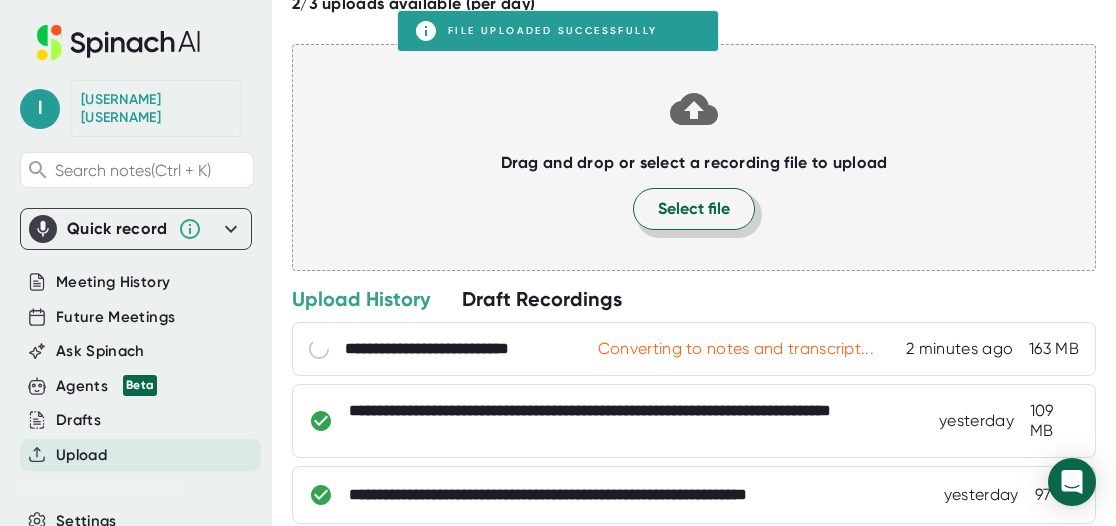 click on "Select file" at bounding box center (694, 209) 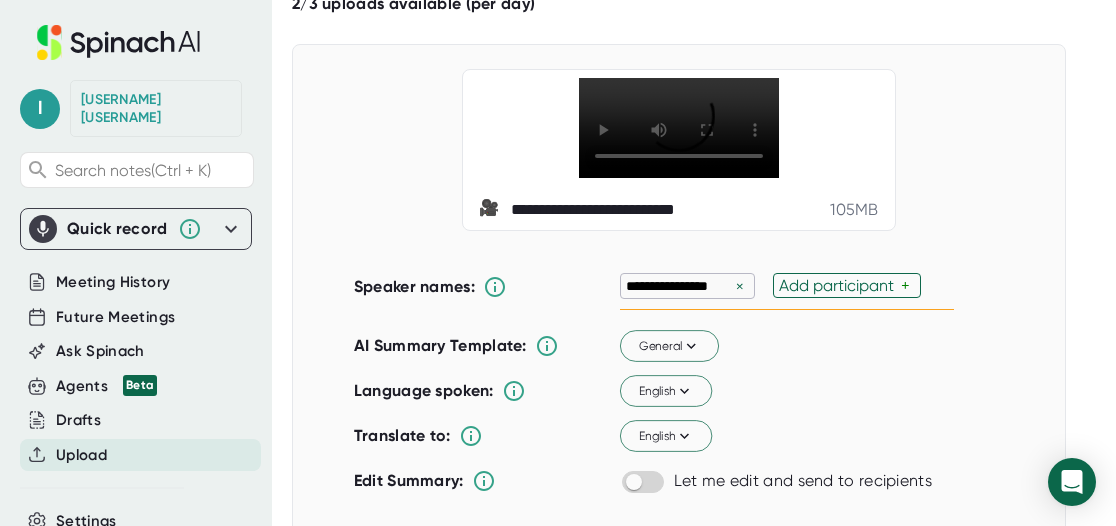 click on "×" at bounding box center [740, 286] 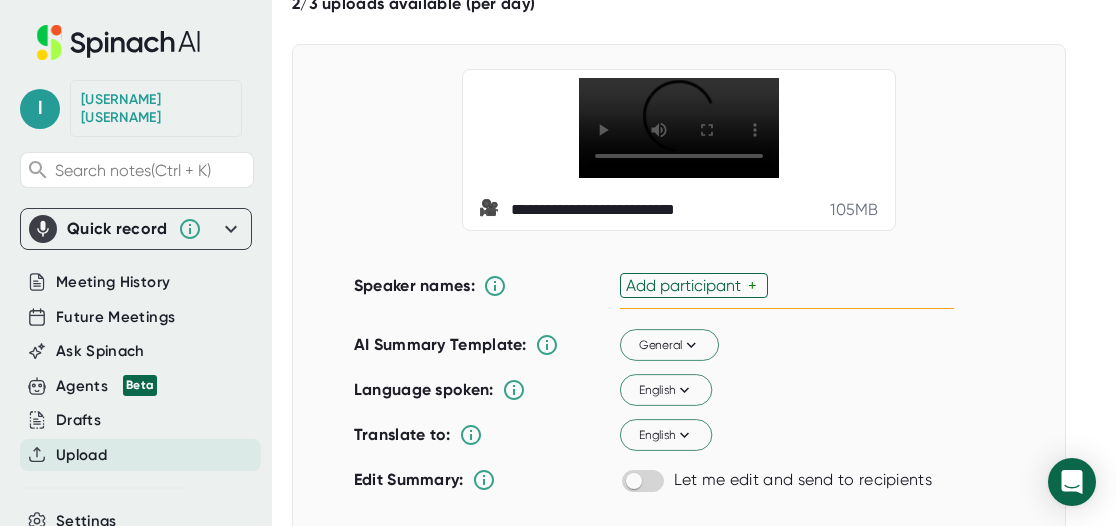 click on "Add participant" at bounding box center [687, 285] 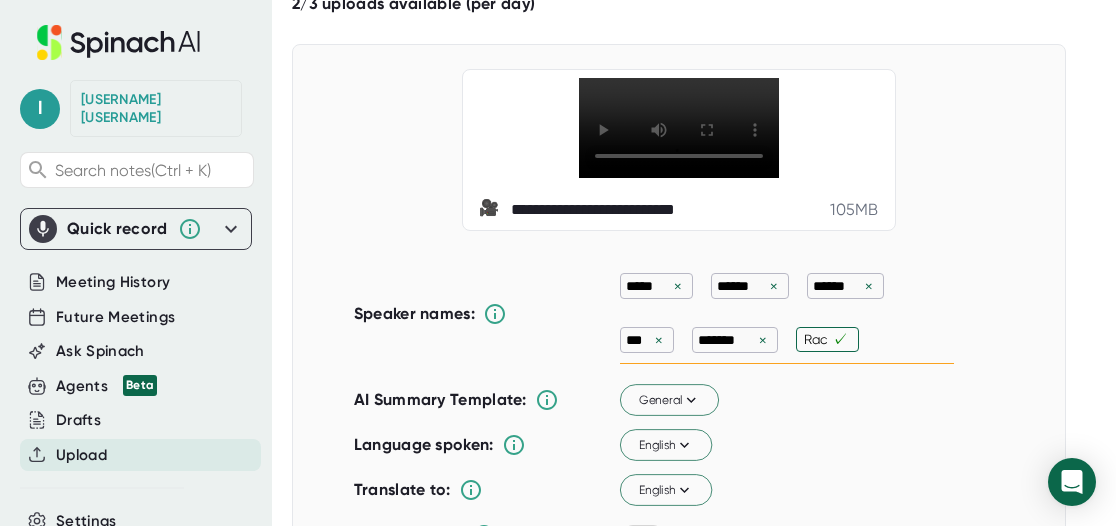 type on "[FIRST]" 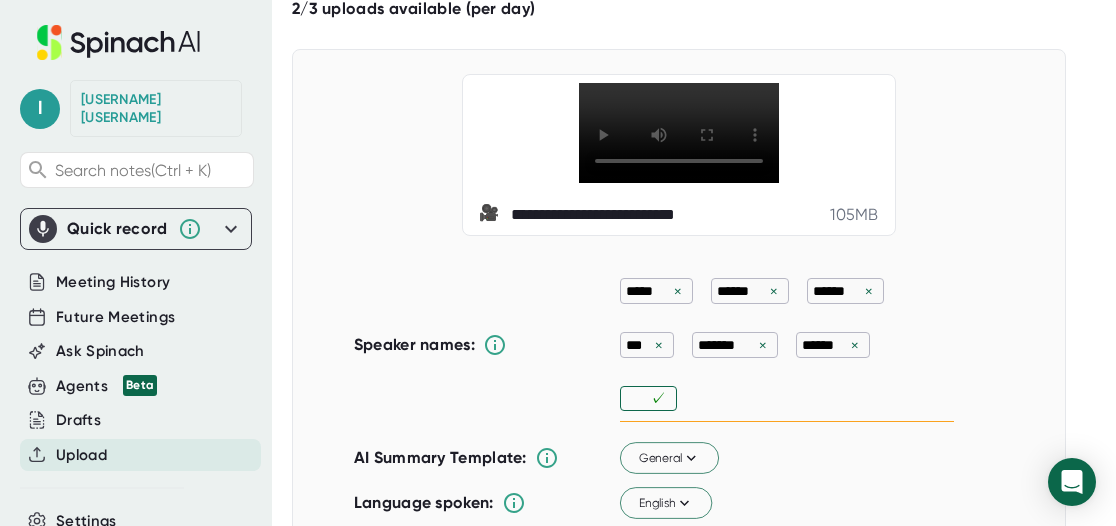 scroll, scrollTop: 87, scrollLeft: 0, axis: vertical 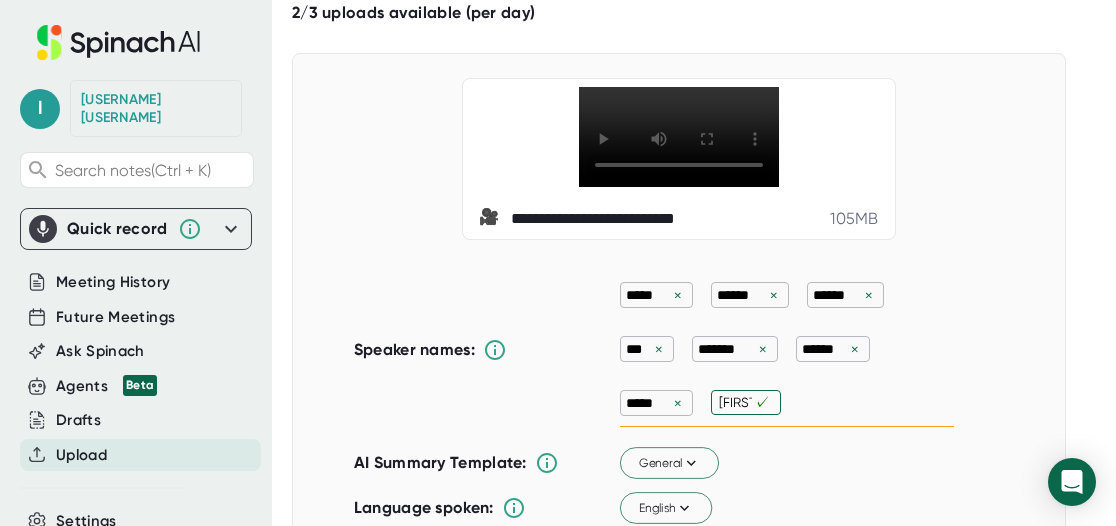 type on "[FIRST]" 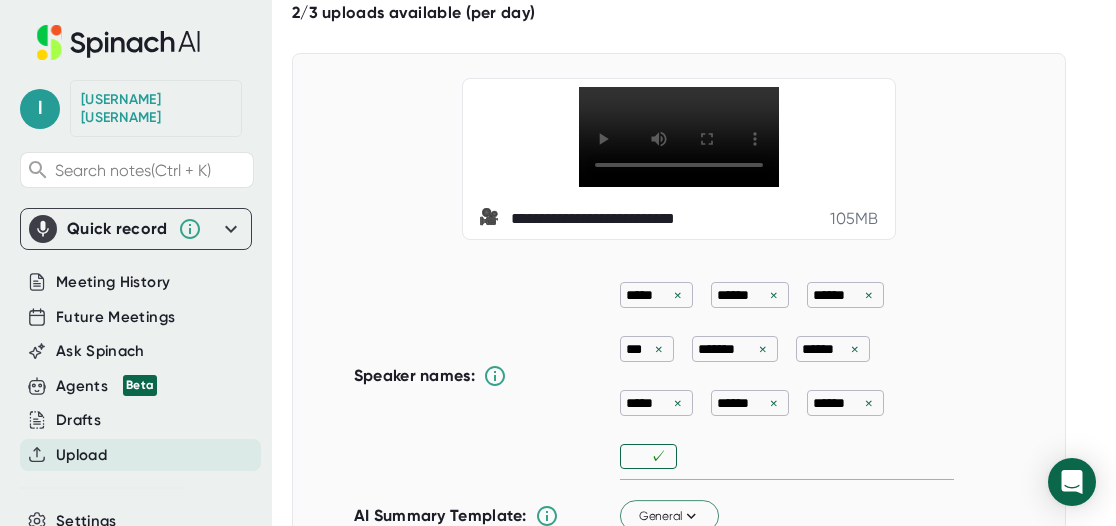 click on "×" at bounding box center [678, 295] 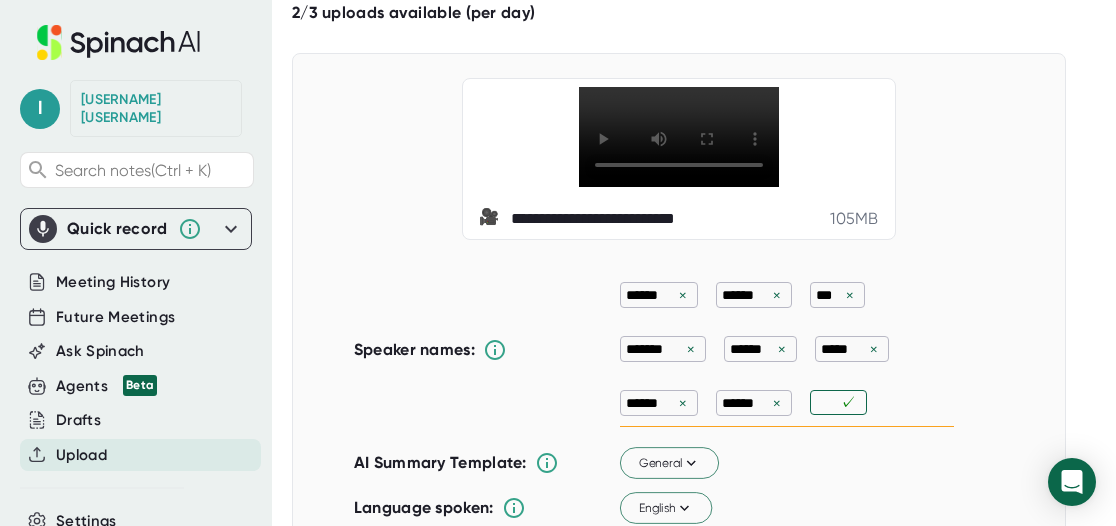 click on "×" at bounding box center [683, 295] 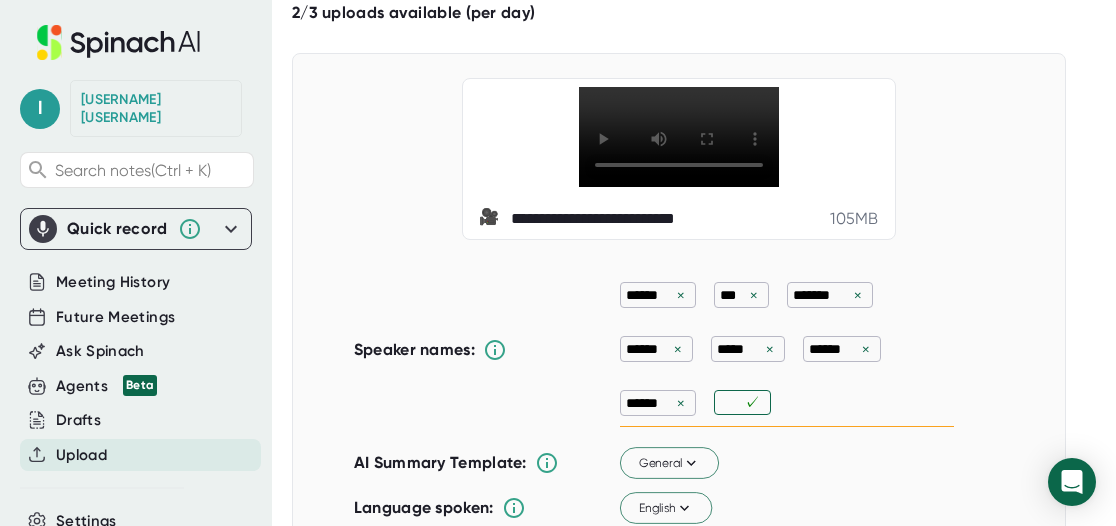 click on "×" at bounding box center (681, 295) 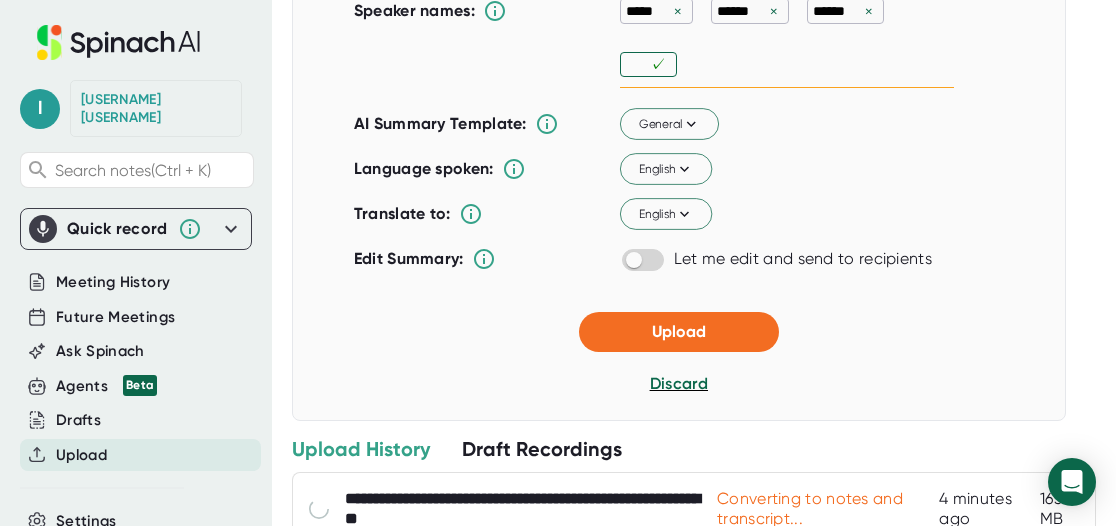 scroll, scrollTop: 436, scrollLeft: 0, axis: vertical 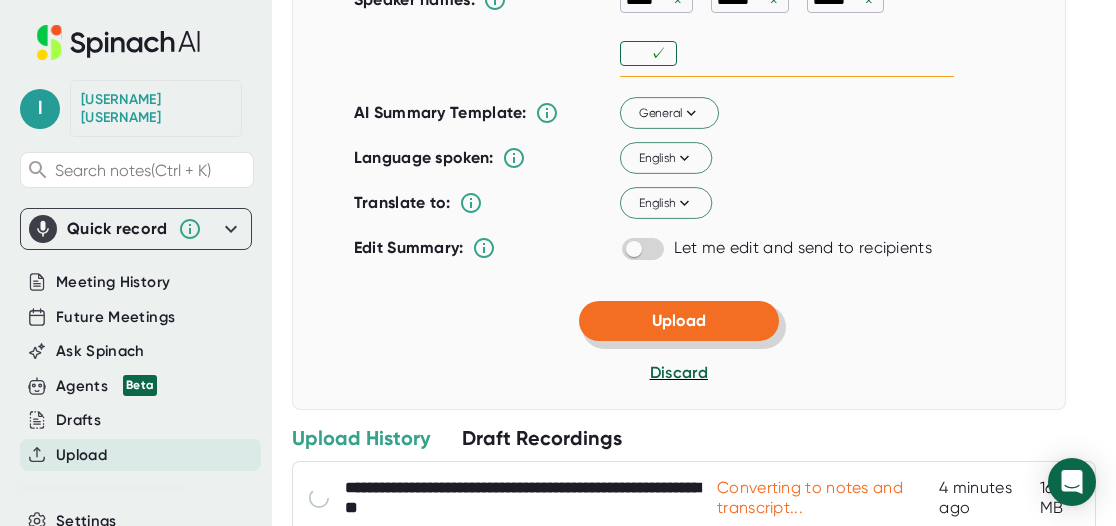 click on "Upload" at bounding box center [679, 320] 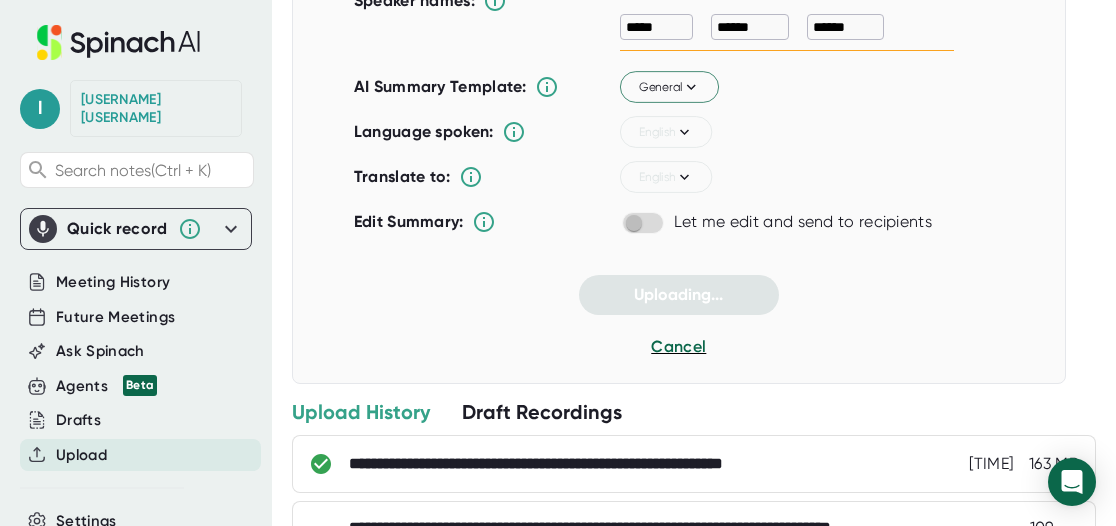 scroll, scrollTop: 0, scrollLeft: 0, axis: both 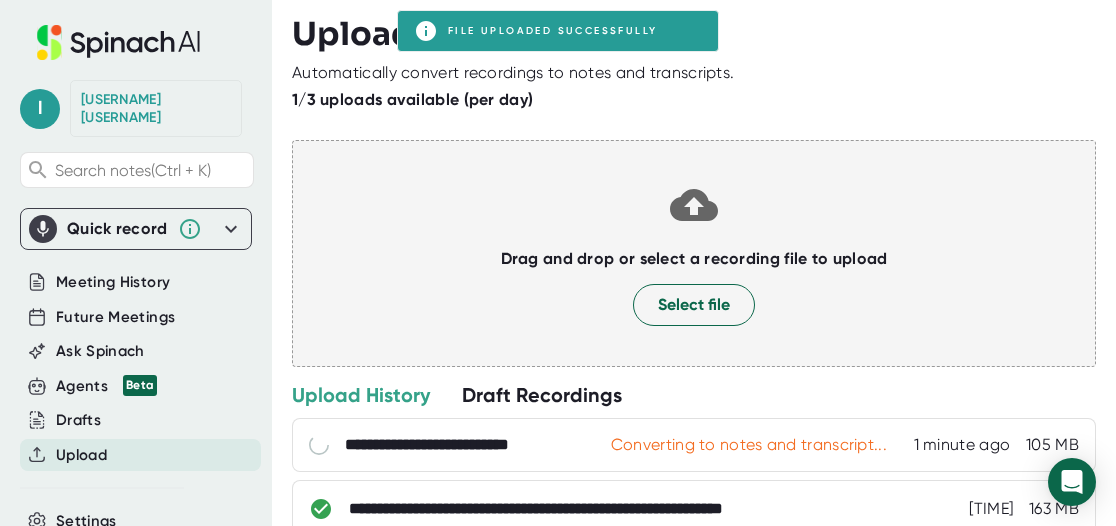 click at bounding box center [694, 117] 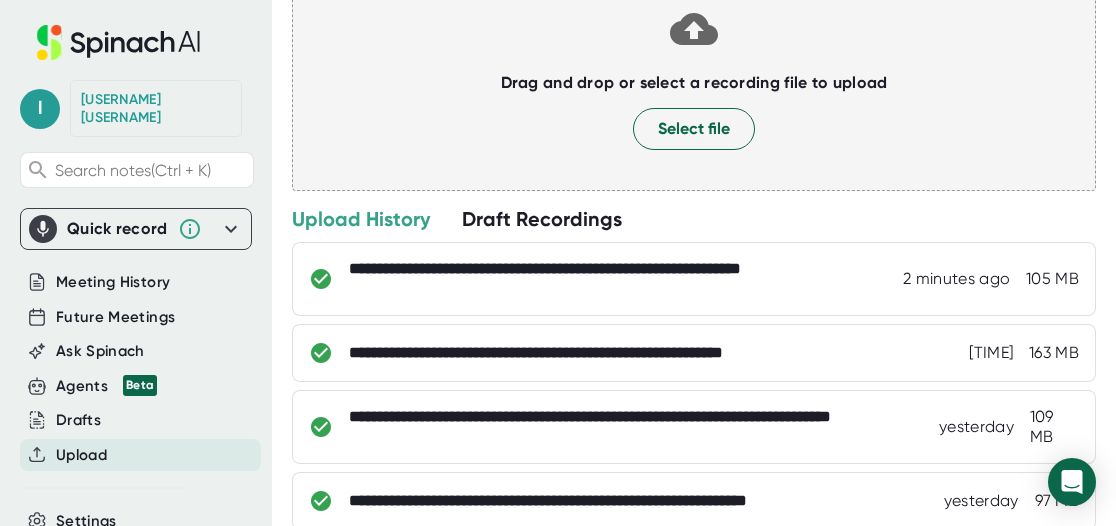 scroll, scrollTop: 198, scrollLeft: 0, axis: vertical 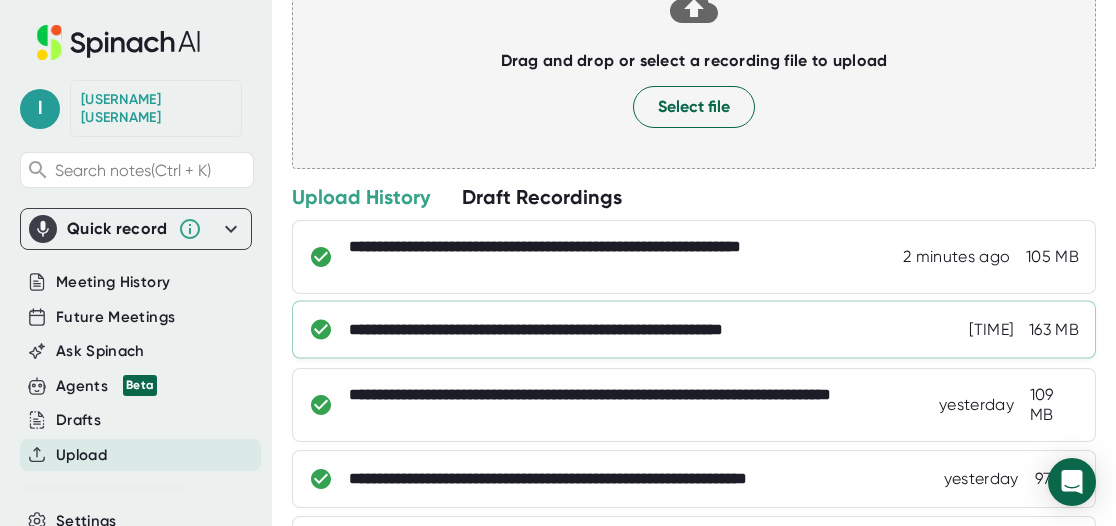 click on "**********" at bounding box center [620, 257] 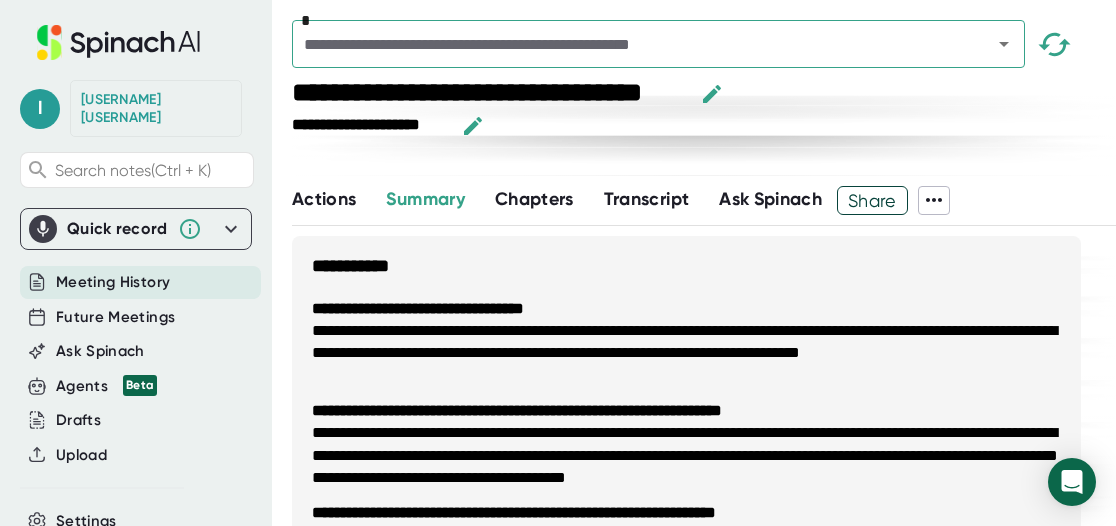 click on "Ask Spinach" at bounding box center [770, 199] 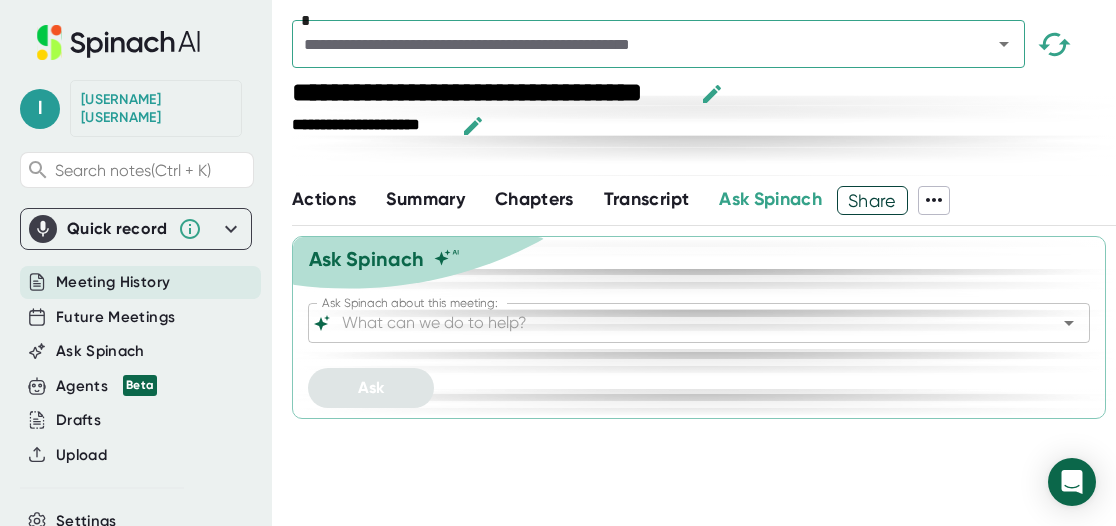 click on "Ask Spinach about this meeting:" at bounding box center (681, 323) 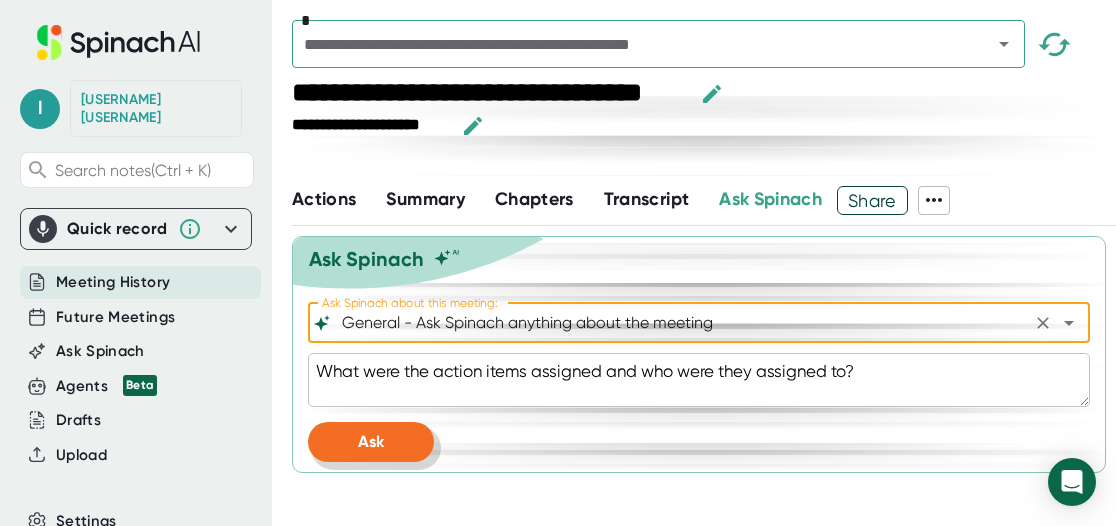 type on "General - Ask Spinach anything about the meeting" 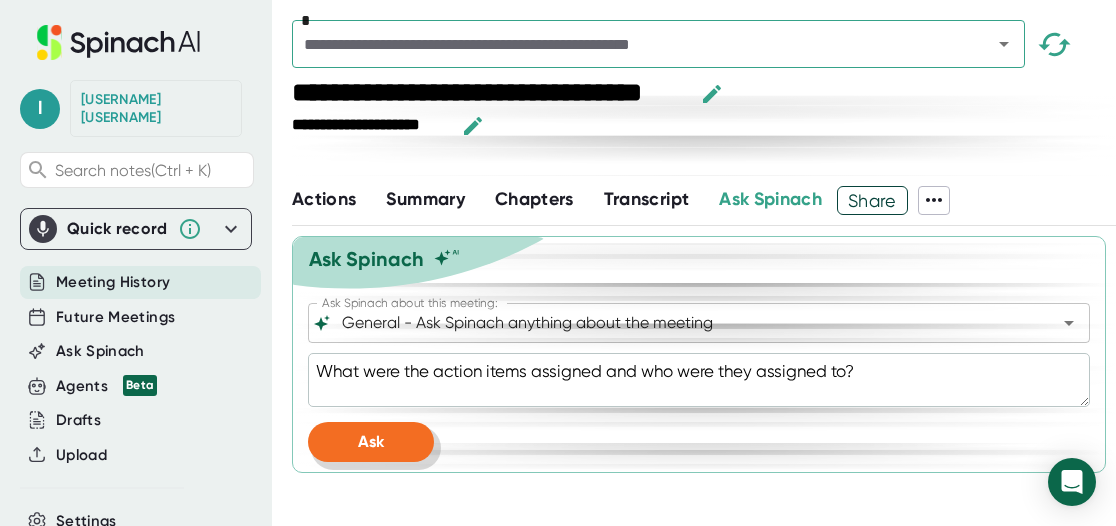 click on "Ask" at bounding box center (371, 442) 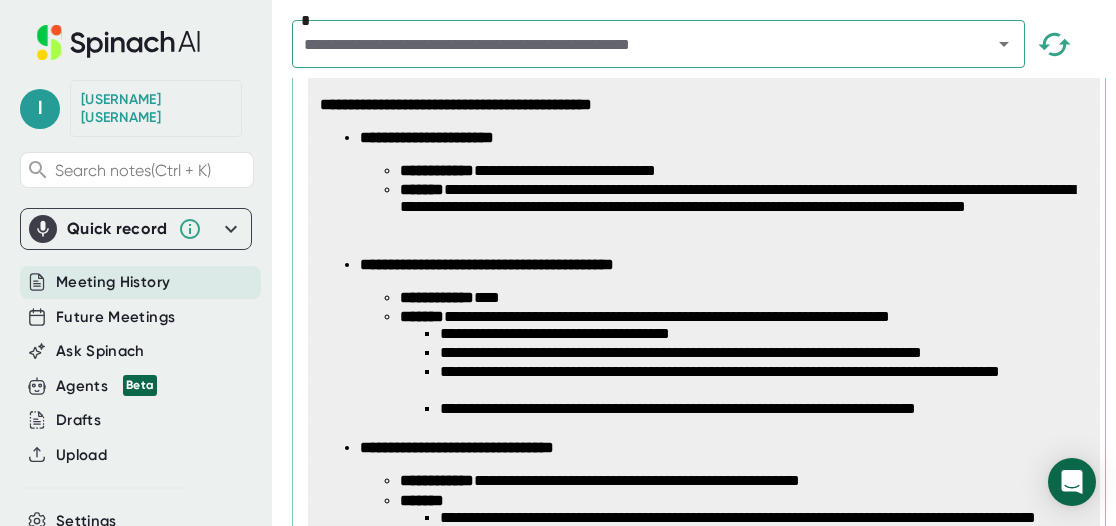 scroll, scrollTop: 461, scrollLeft: 0, axis: vertical 